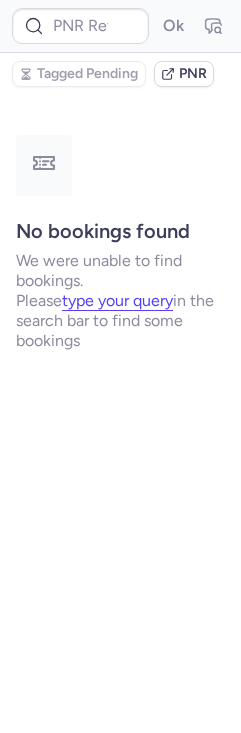 scroll, scrollTop: 0, scrollLeft: 0, axis: both 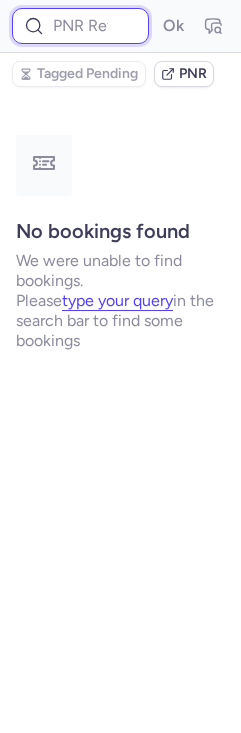 click at bounding box center [80, 26] 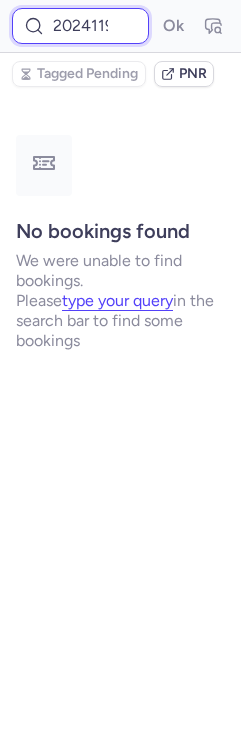 scroll, scrollTop: 0, scrollLeft: 5, axis: horizontal 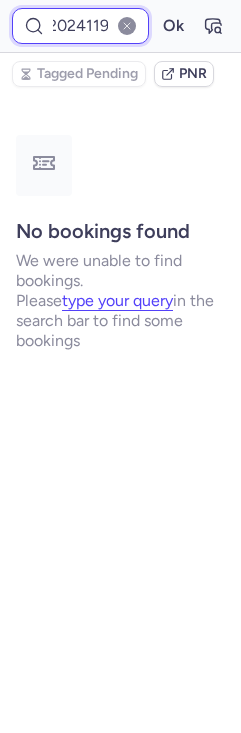 click on "Ok" at bounding box center (173, 26) 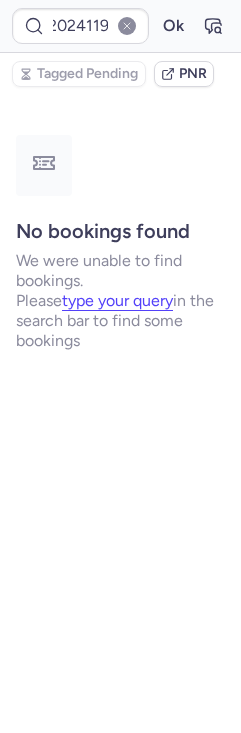 scroll, scrollTop: 0, scrollLeft: 0, axis: both 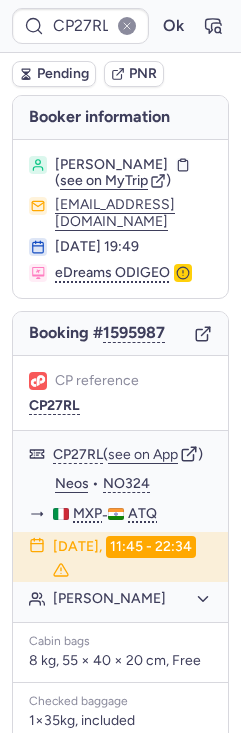 type on "CPB8HW" 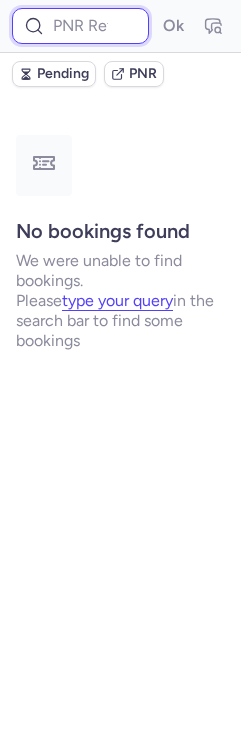 click at bounding box center [80, 26] 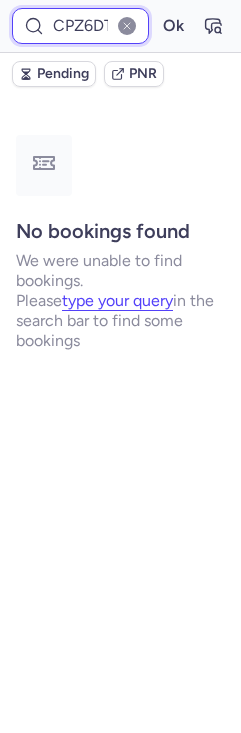 scroll, scrollTop: 0, scrollLeft: 4, axis: horizontal 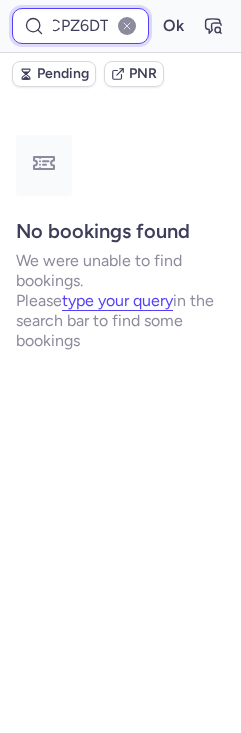 click on "Ok" at bounding box center [173, 26] 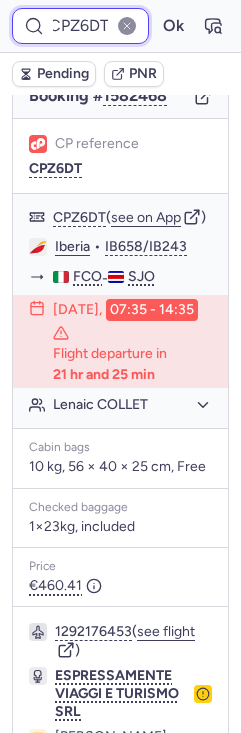 scroll, scrollTop: 238, scrollLeft: 0, axis: vertical 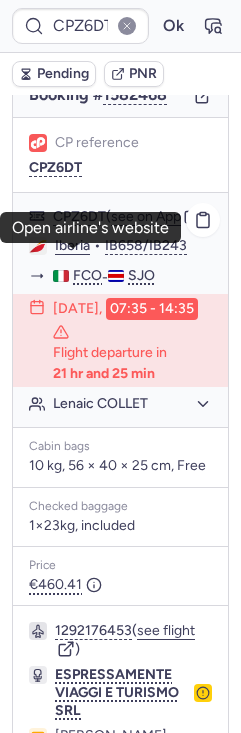 click on "Iberia" 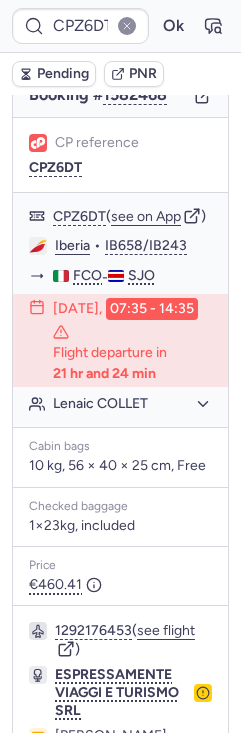 click on "CP reference CPZ6DT" 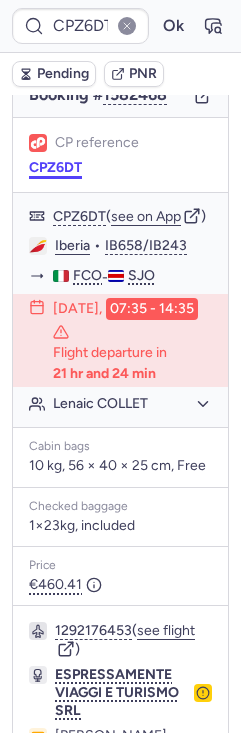 click on "CPZ6DT" at bounding box center [55, 168] 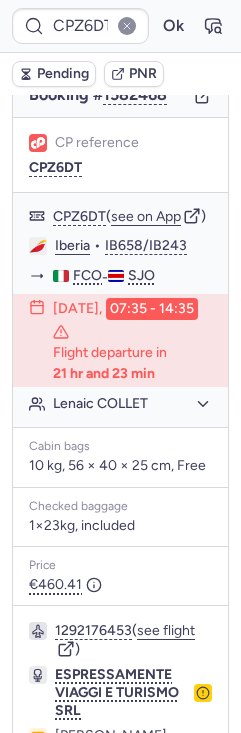 type on "CPB8HW" 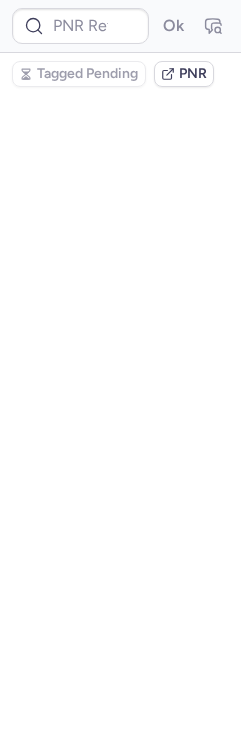 scroll, scrollTop: 0, scrollLeft: 0, axis: both 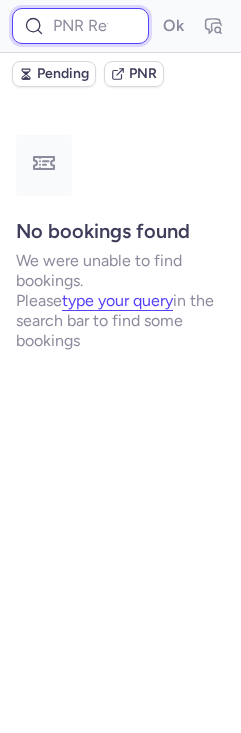 click at bounding box center (80, 26) 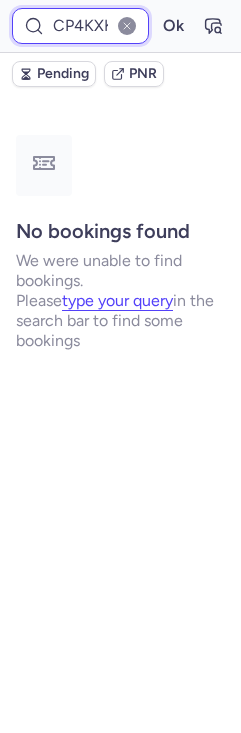 scroll, scrollTop: 0, scrollLeft: 5, axis: horizontal 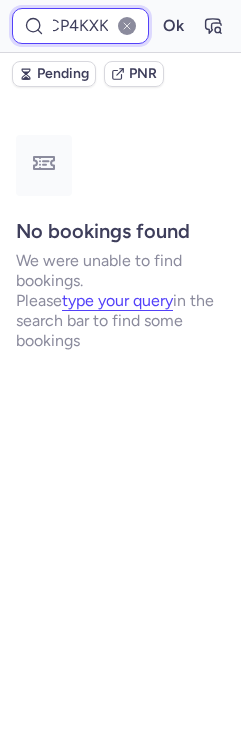type on "CP4KXK" 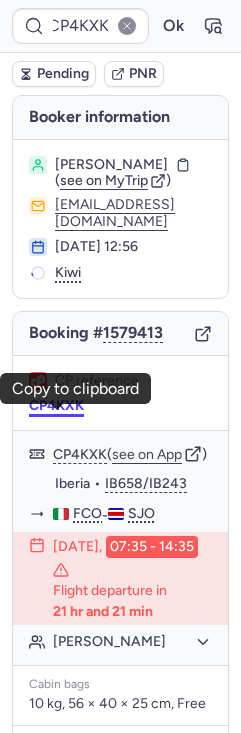 click on "CP4KXK" at bounding box center (56, 406) 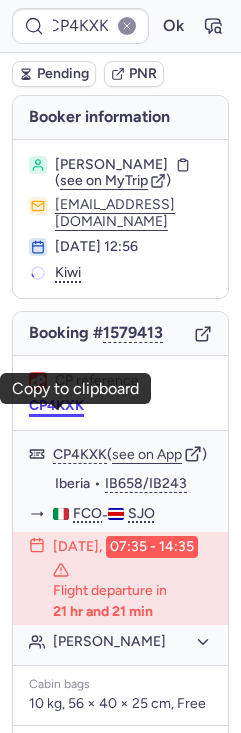 scroll, scrollTop: 0, scrollLeft: 0, axis: both 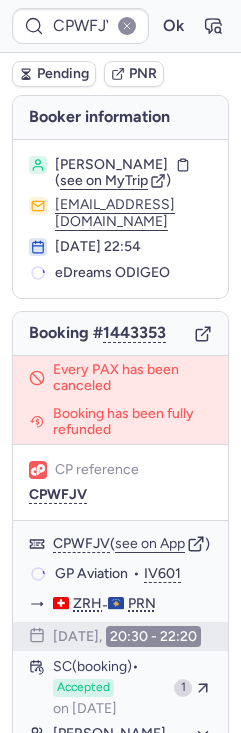 type on "CPB8HW" 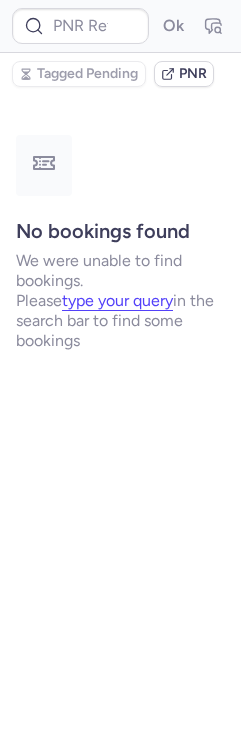 type on "CPB8HW" 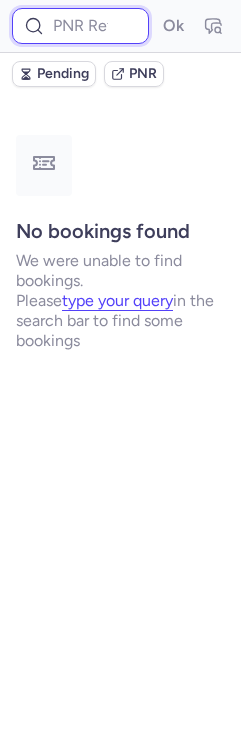 click at bounding box center [80, 26] 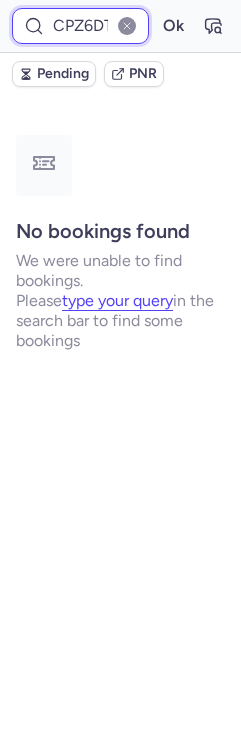 scroll, scrollTop: 0, scrollLeft: 4, axis: horizontal 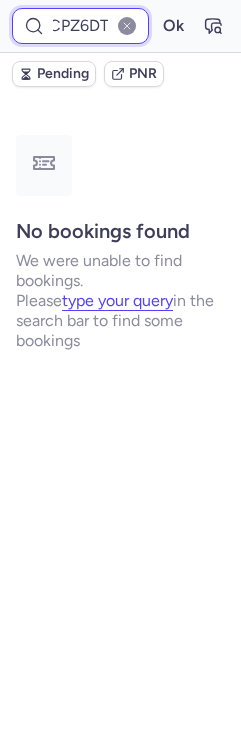 click on "Ok" at bounding box center [173, 26] 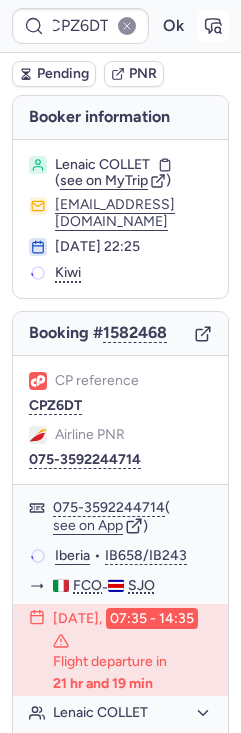 scroll, scrollTop: 0, scrollLeft: 0, axis: both 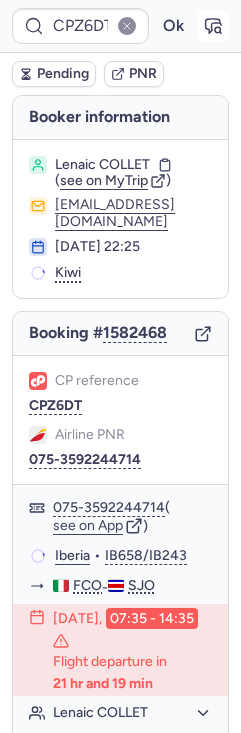 click 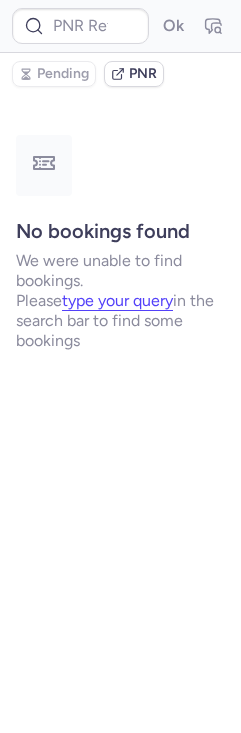 type on "CPB8HW" 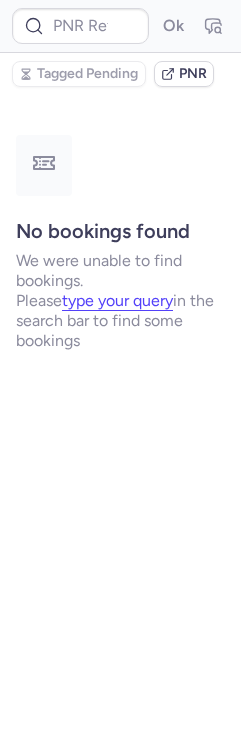 type on "CPB8HW" 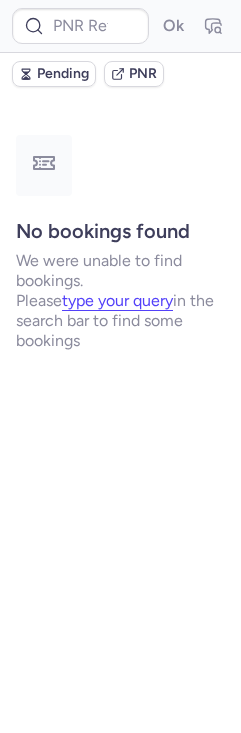 type on "CPB8HW" 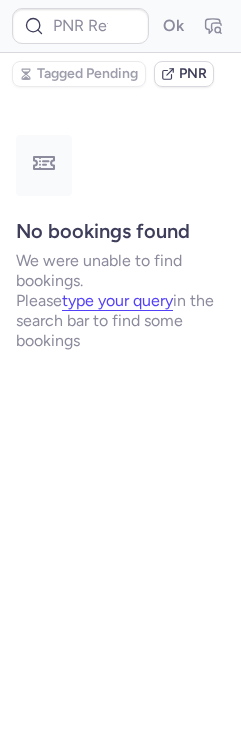 type on "CPB8HW" 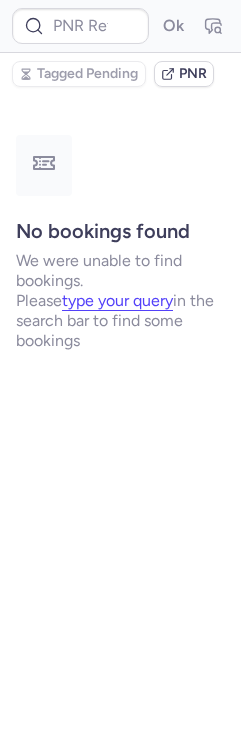 type on "CPB8HW" 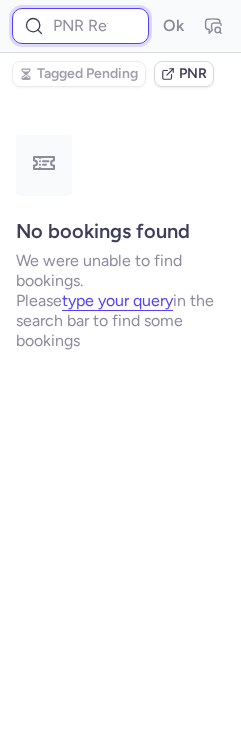 click at bounding box center [80, 26] 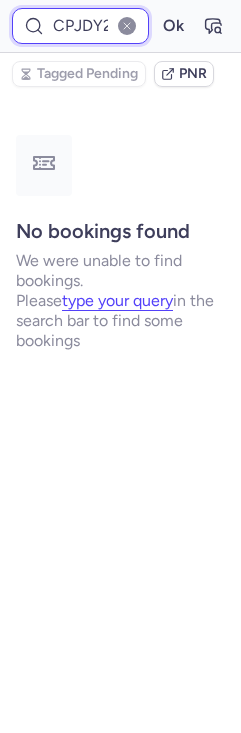 scroll, scrollTop: 0, scrollLeft: 3, axis: horizontal 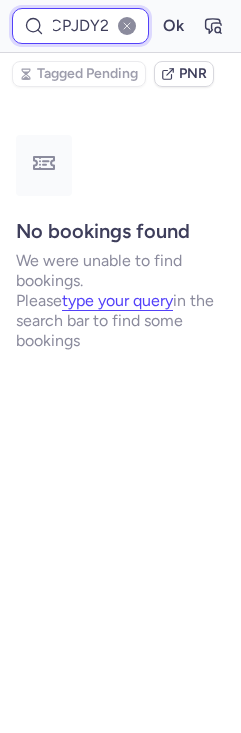 type on "CPJDY2" 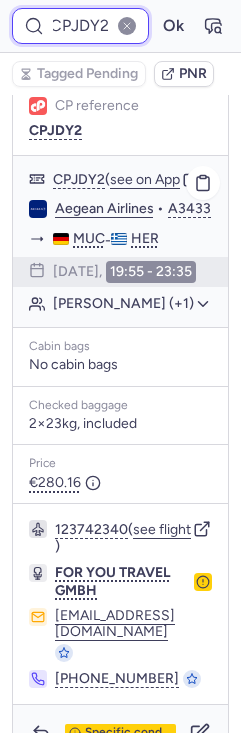 scroll, scrollTop: 265, scrollLeft: 0, axis: vertical 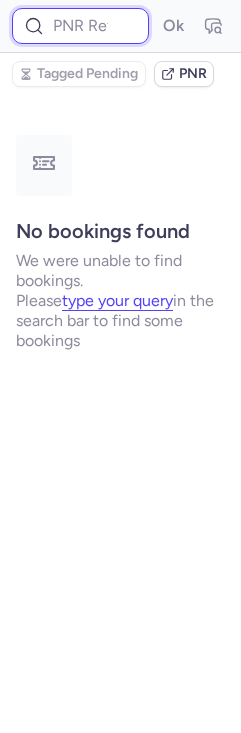 click at bounding box center (80, 26) 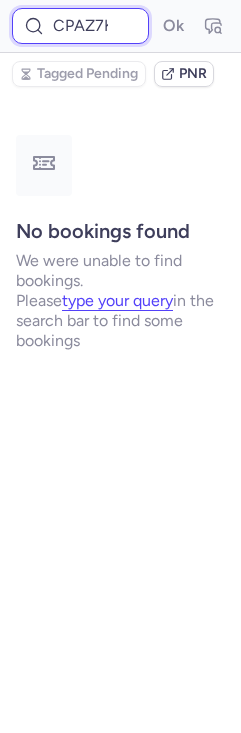 scroll, scrollTop: 0, scrollLeft: 5, axis: horizontal 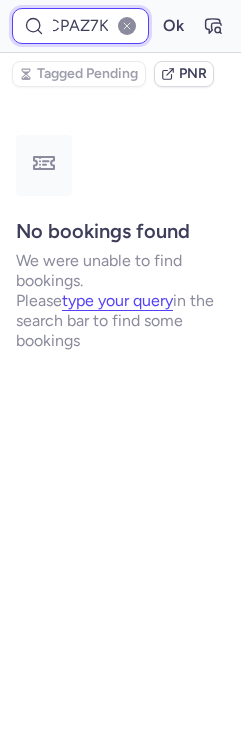type on "CPAZ7K" 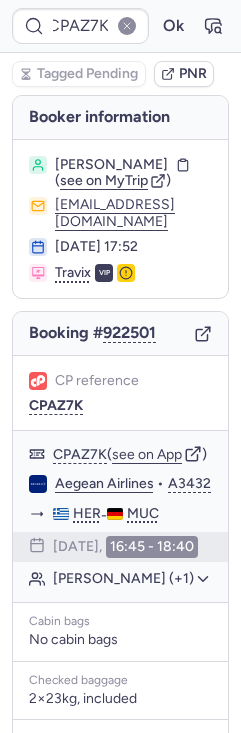 scroll, scrollTop: 0, scrollLeft: 0, axis: both 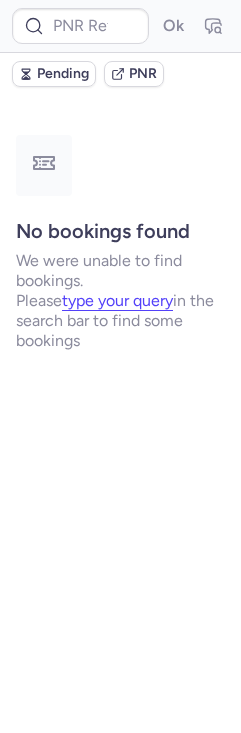 type on "CPWFJV" 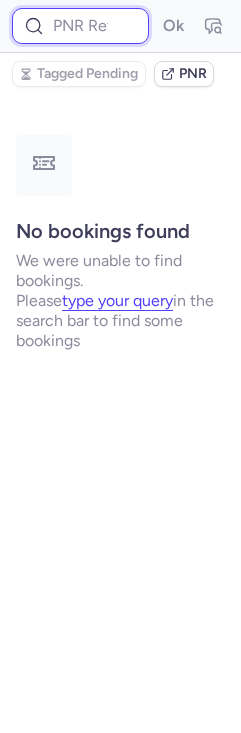 click at bounding box center [80, 26] 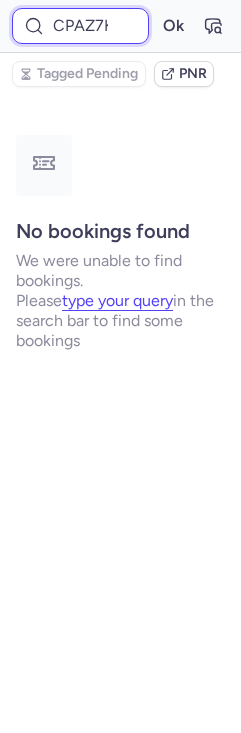 scroll, scrollTop: 0, scrollLeft: 5, axis: horizontal 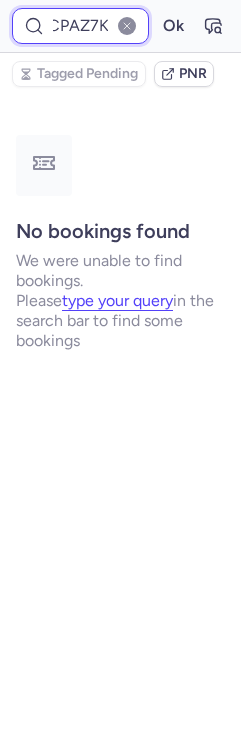 drag, startPoint x: 91, startPoint y: 20, endPoint x: 60, endPoint y: 82, distance: 69.31811 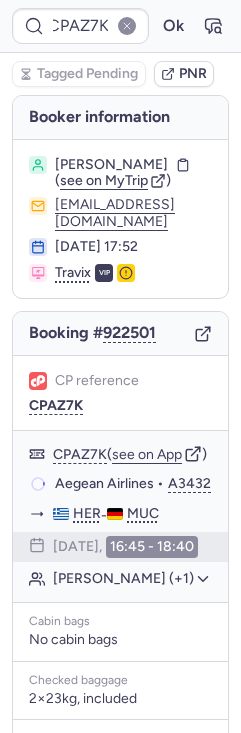scroll, scrollTop: 0, scrollLeft: 0, axis: both 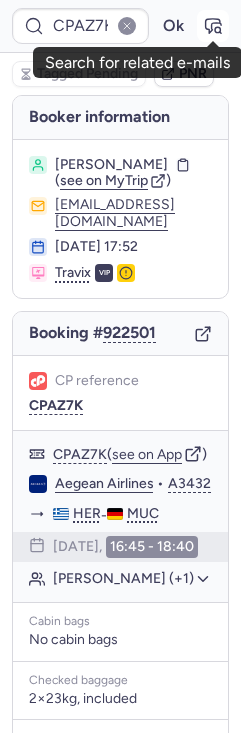 click 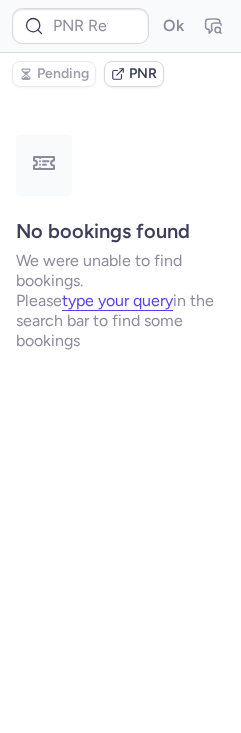 type on "CPAZ7K" 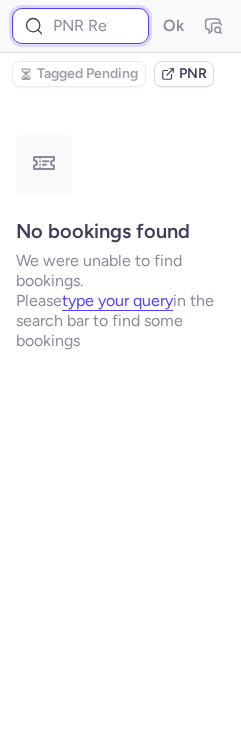 click at bounding box center [80, 26] 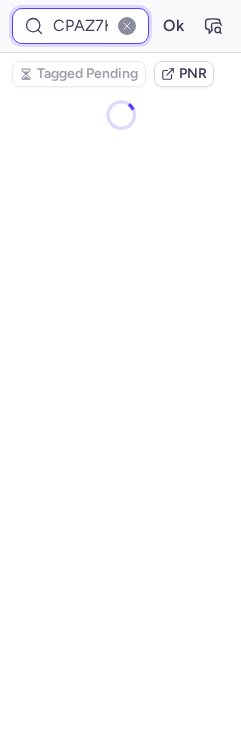 scroll, scrollTop: 0, scrollLeft: 5, axis: horizontal 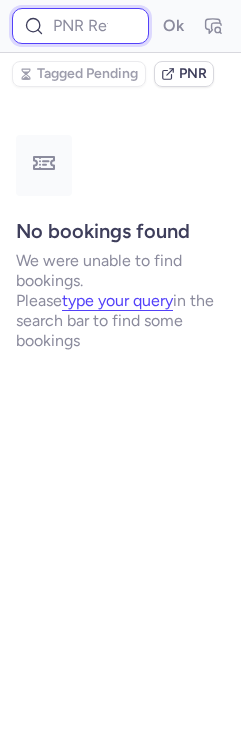 click at bounding box center [80, 26] 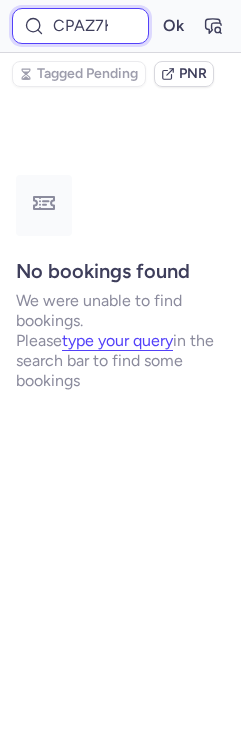 scroll, scrollTop: 0, scrollLeft: 5, axis: horizontal 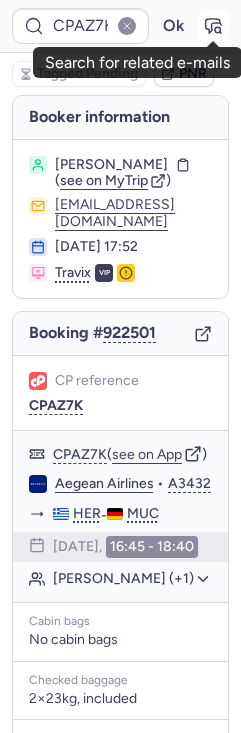click 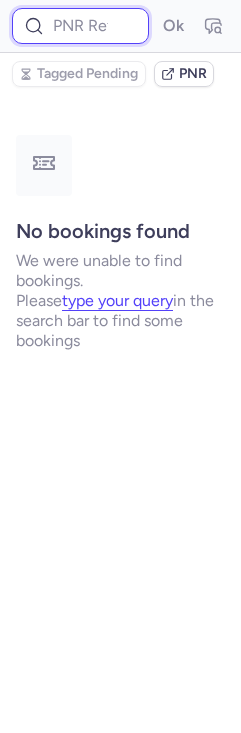 click at bounding box center (80, 26) 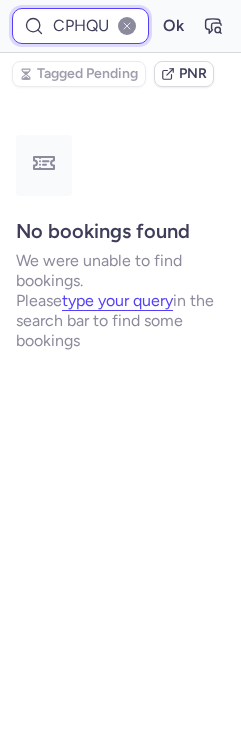 scroll, scrollTop: 0, scrollLeft: 11, axis: horizontal 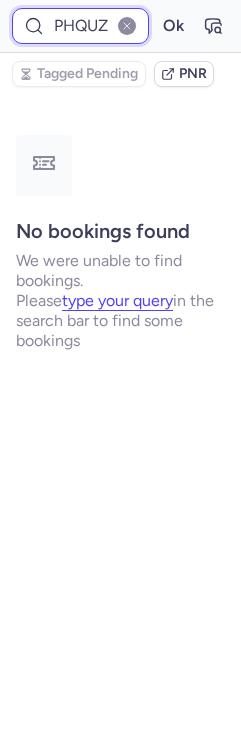 type on "CPHQUZ" 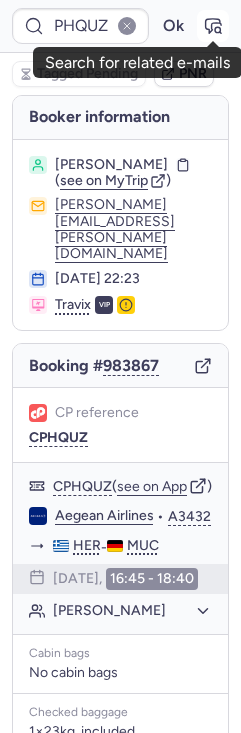 scroll, scrollTop: 0, scrollLeft: 0, axis: both 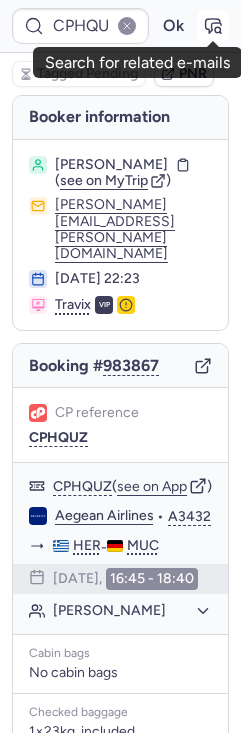 click 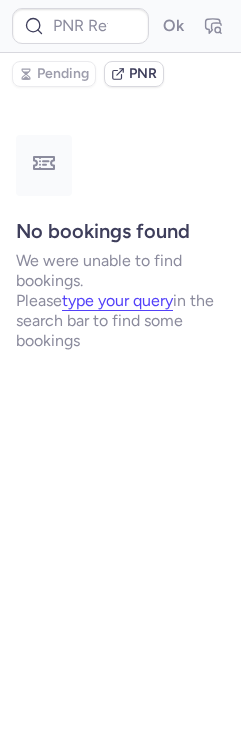 type on "CPHQUZ" 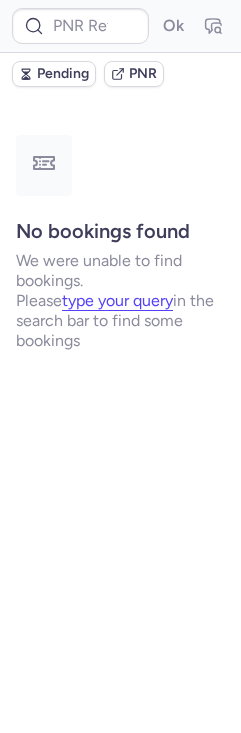 type on "CPHQUZ" 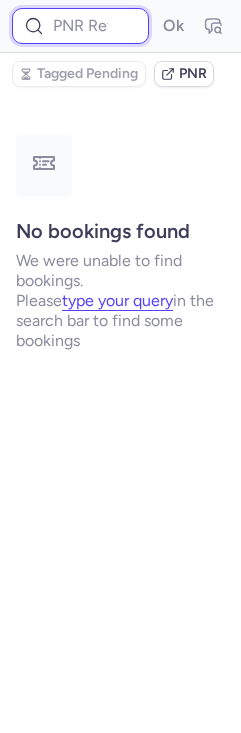 click at bounding box center [80, 26] 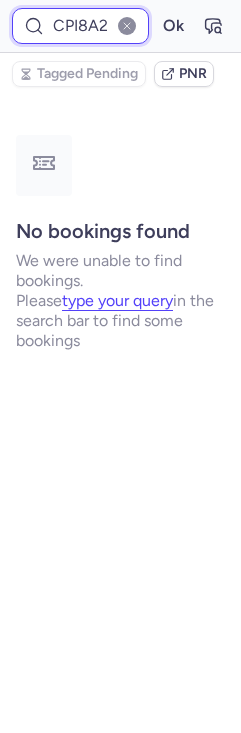 type on "CPI8A2" 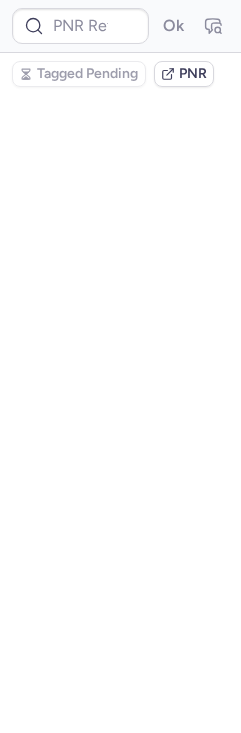 scroll, scrollTop: 0, scrollLeft: 0, axis: both 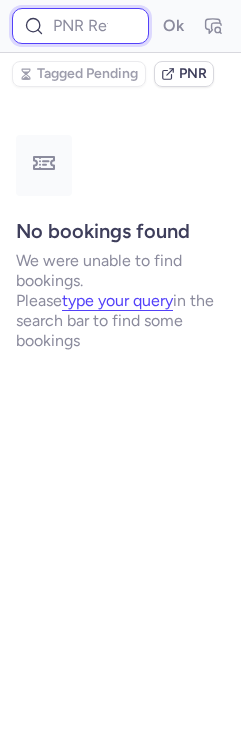click at bounding box center (80, 26) 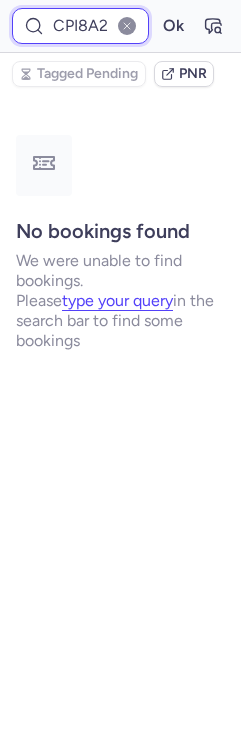 type on "CPI8A2" 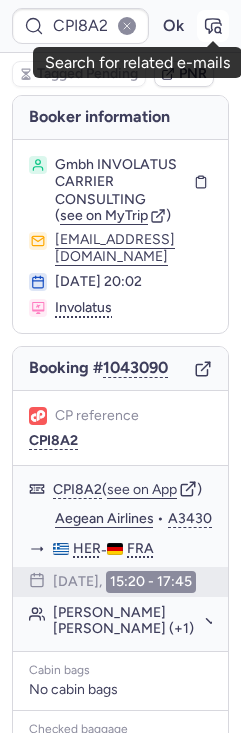 click 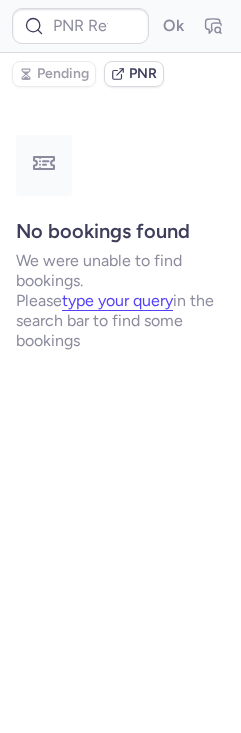 type on "CPI8A2" 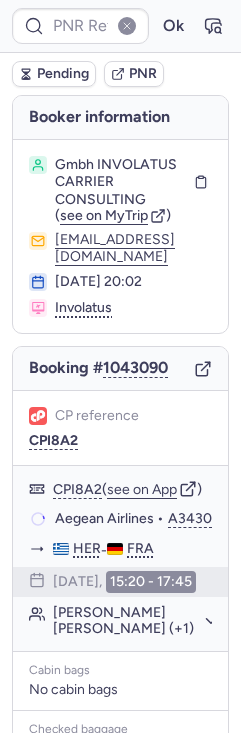 type on "CPI8A2" 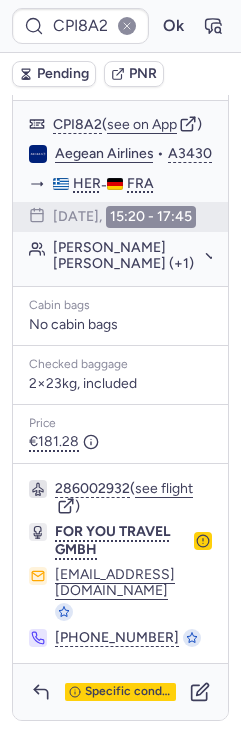 scroll, scrollTop: 0, scrollLeft: 0, axis: both 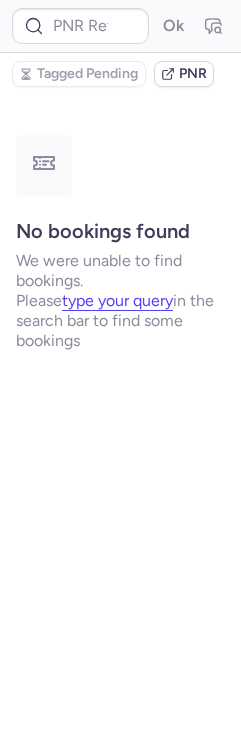type on "CPI8A2" 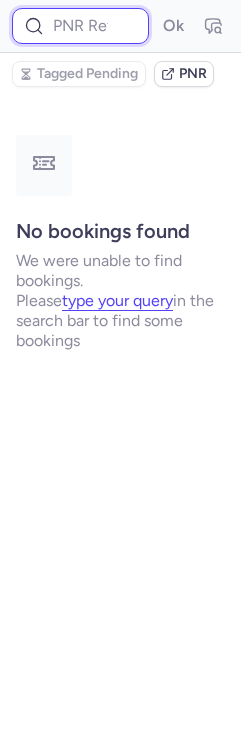 click at bounding box center (80, 26) 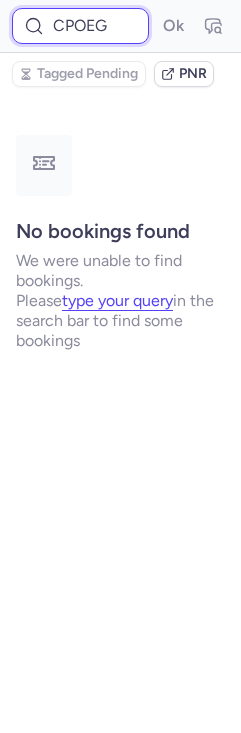 scroll, scrollTop: 0, scrollLeft: 10, axis: horizontal 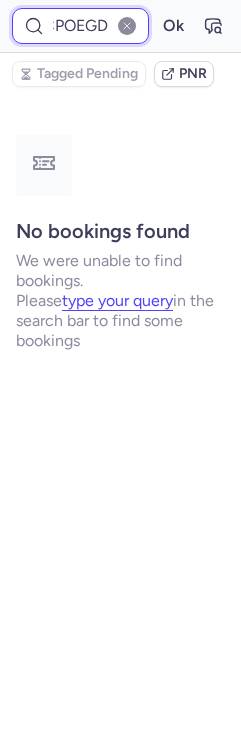 type on "CPOEGD" 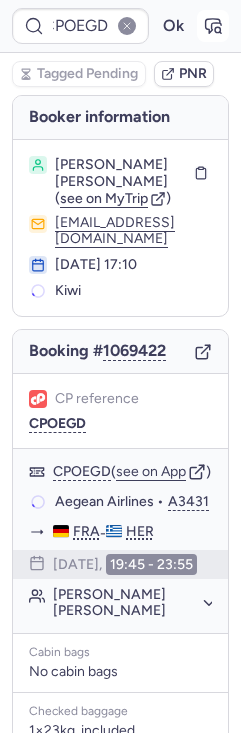 click 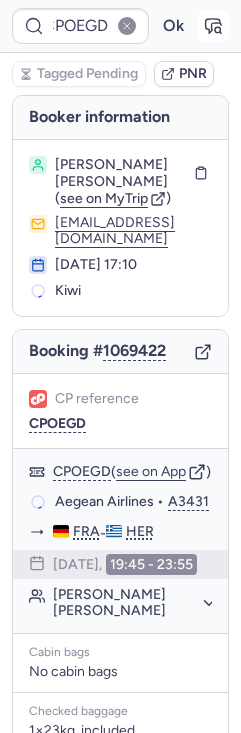 scroll, scrollTop: 0, scrollLeft: 0, axis: both 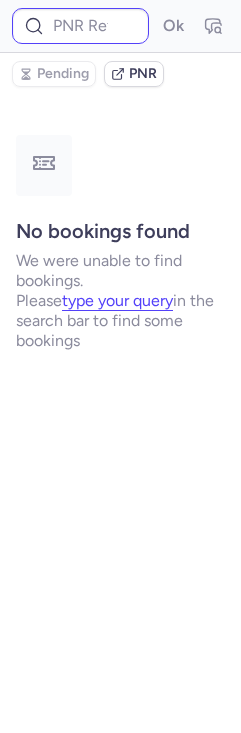 type on "CPOEGD" 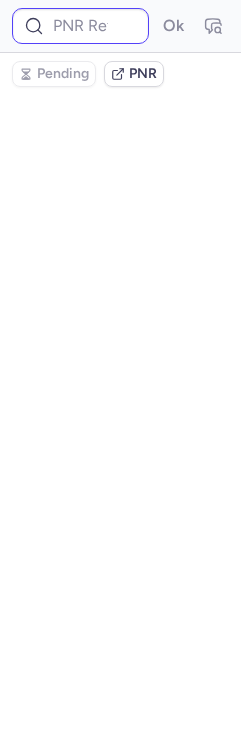 type on "CPOEGD" 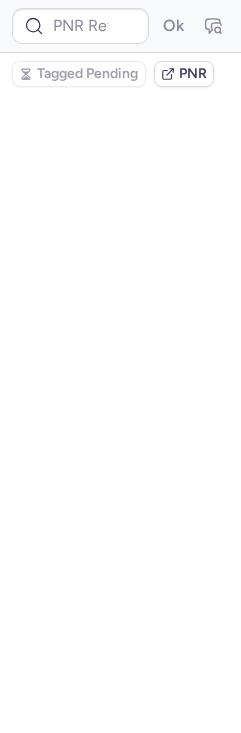 scroll, scrollTop: 0, scrollLeft: 0, axis: both 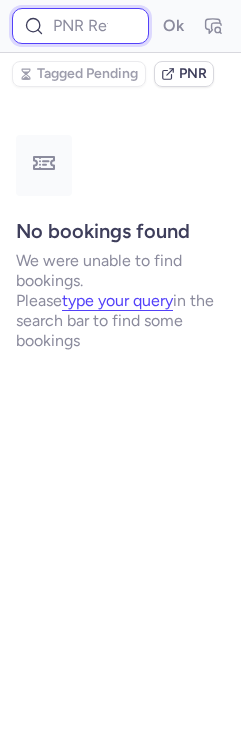 click at bounding box center [80, 26] 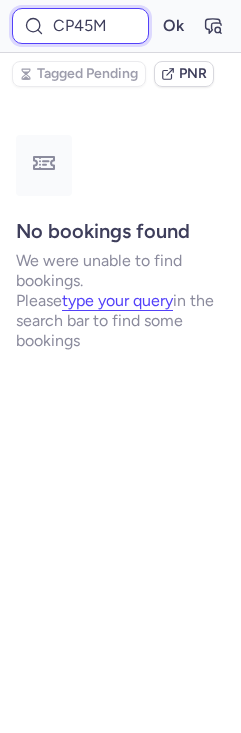 scroll, scrollTop: 0, scrollLeft: 8, axis: horizontal 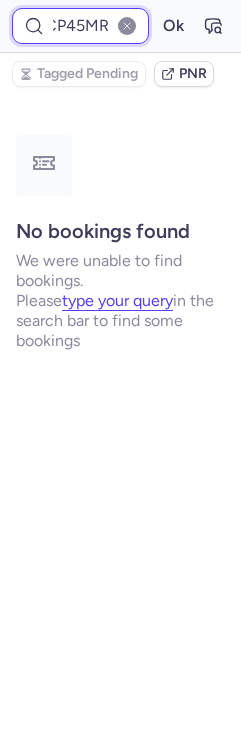 type on "CP45MR" 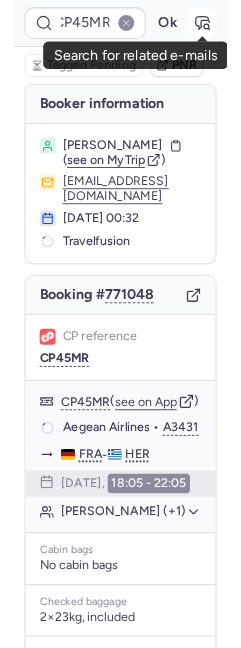 scroll, scrollTop: 0, scrollLeft: 0, axis: both 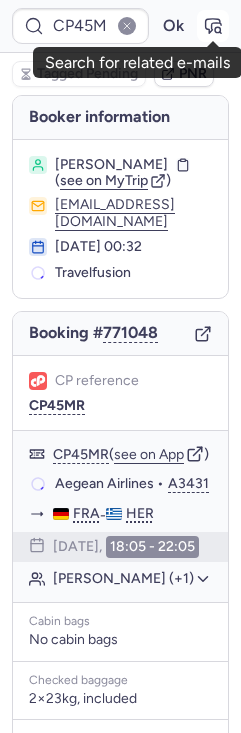 click 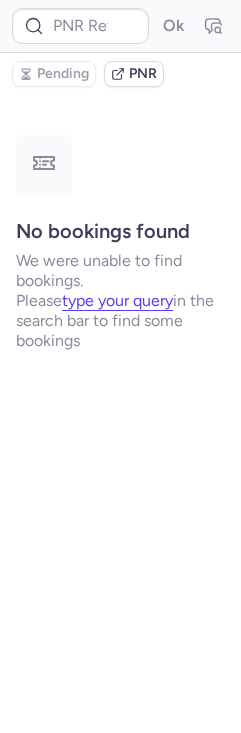 type on "CP45MR" 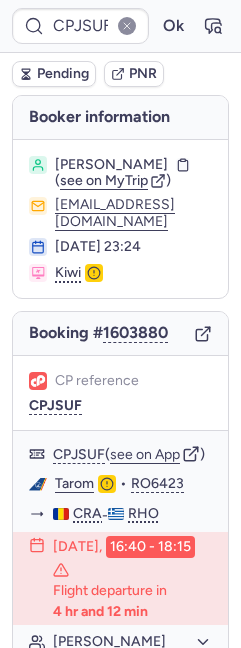 type 